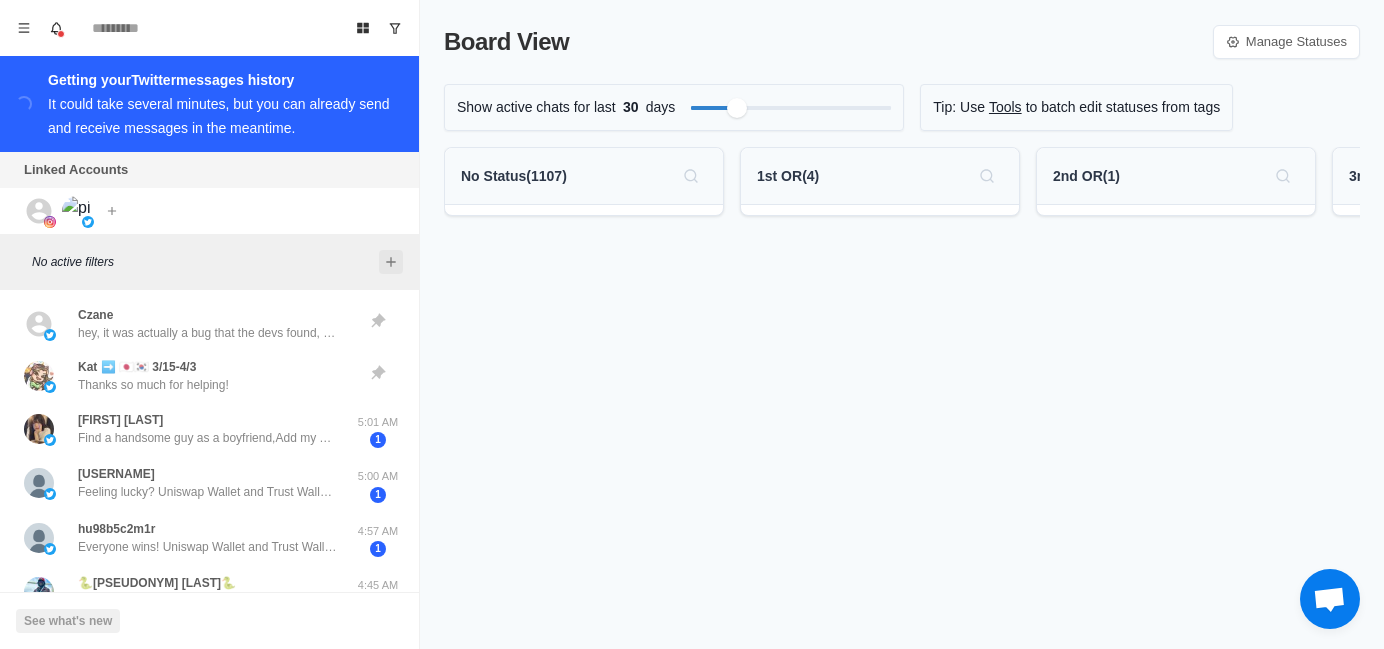 click at bounding box center [391, 262] 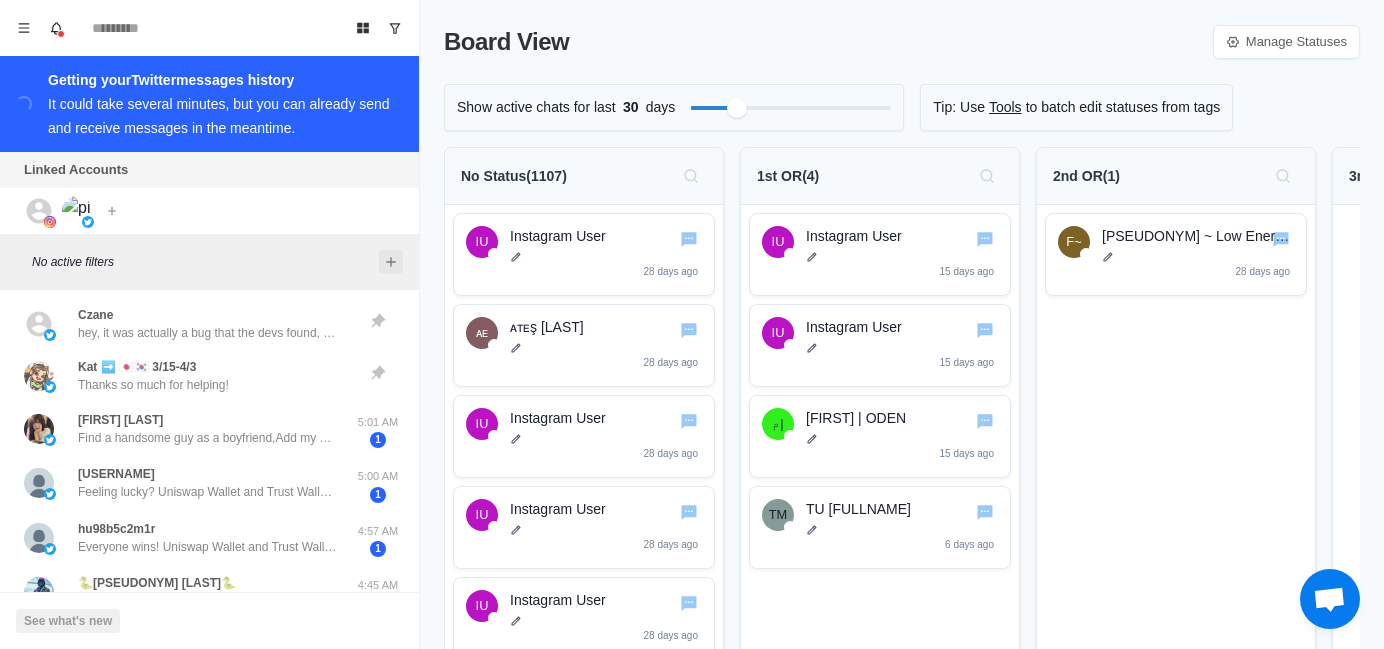 scroll, scrollTop: 0, scrollLeft: 0, axis: both 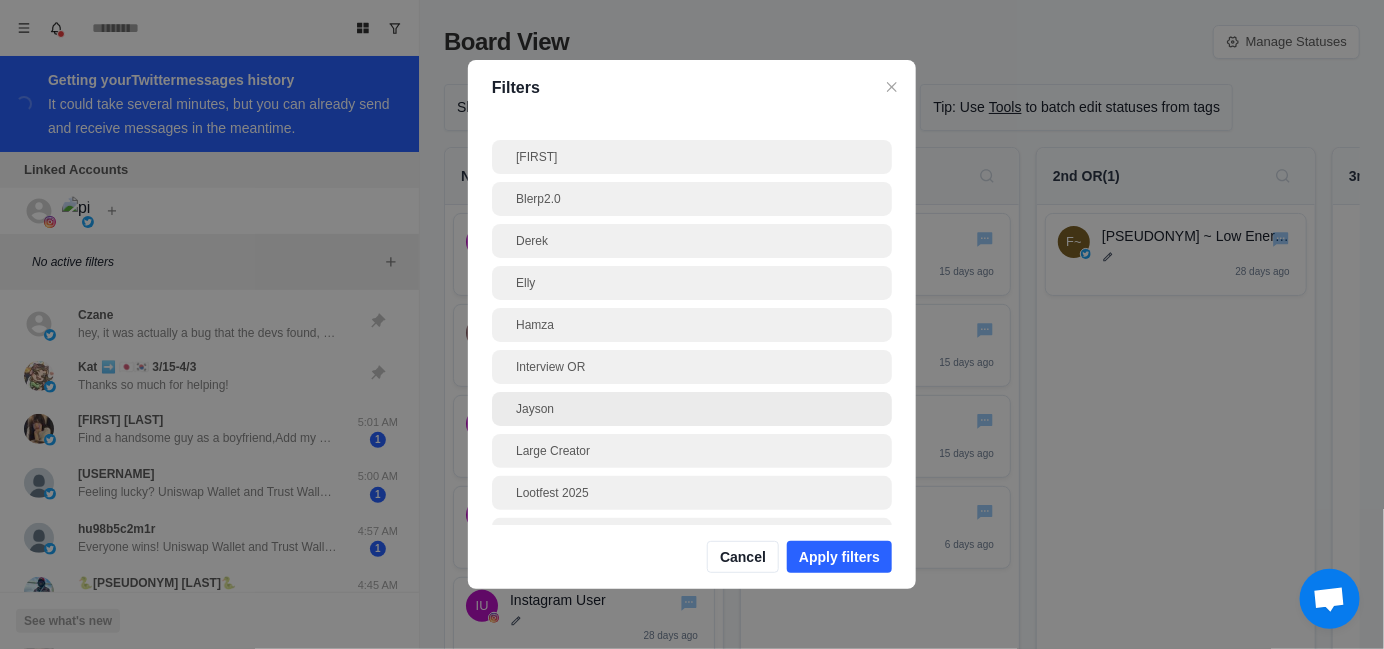 click on "Jayson" at bounding box center [692, 157] 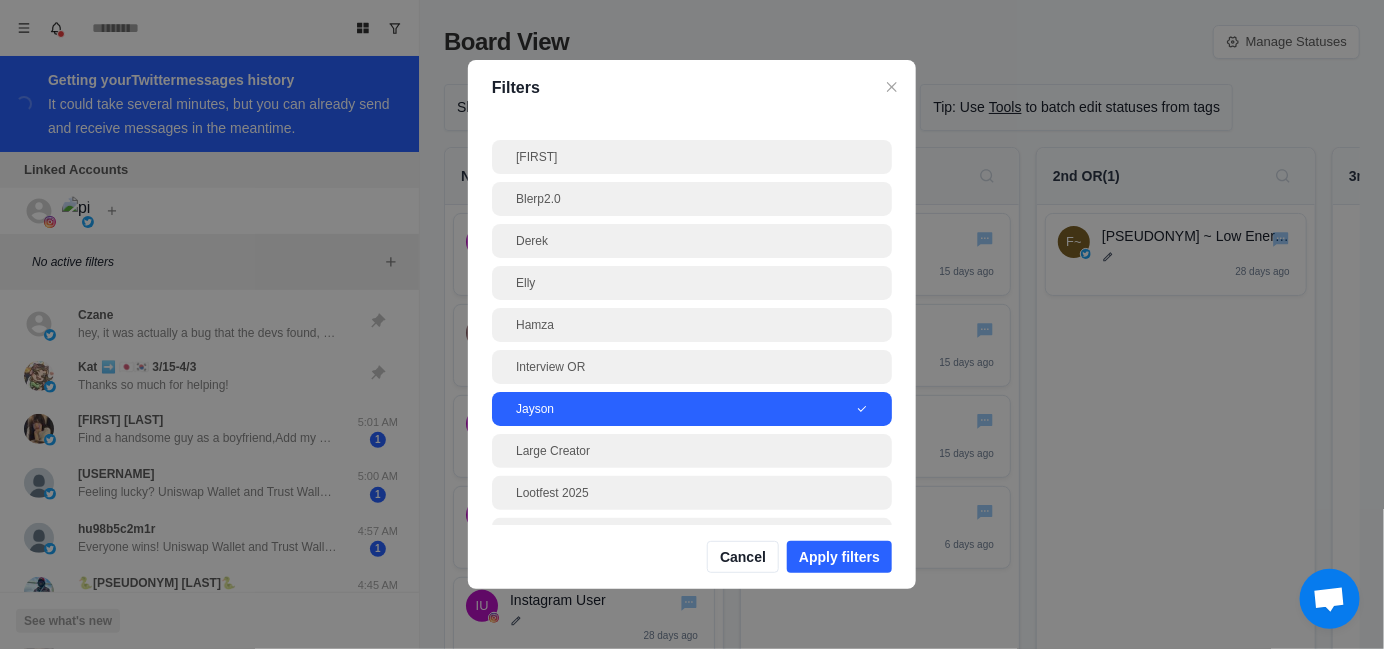 scroll, scrollTop: 142, scrollLeft: 0, axis: vertical 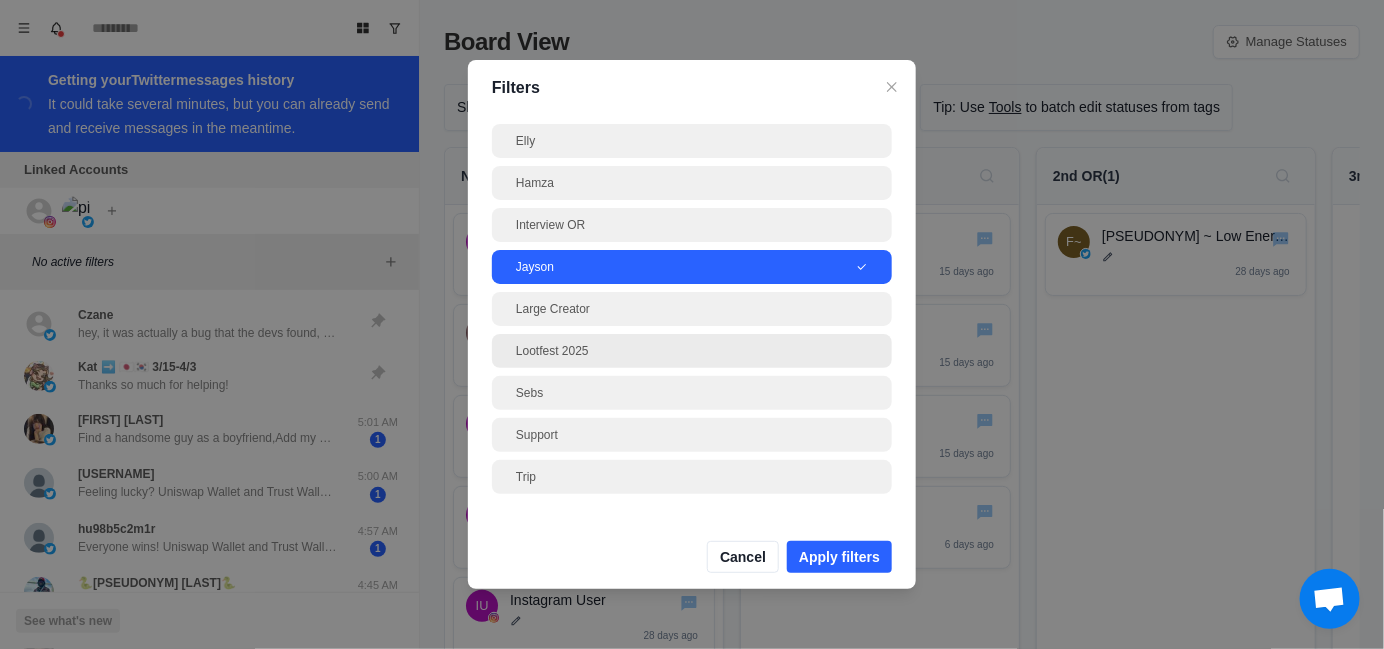 click on "Apply filters" at bounding box center [839, 557] 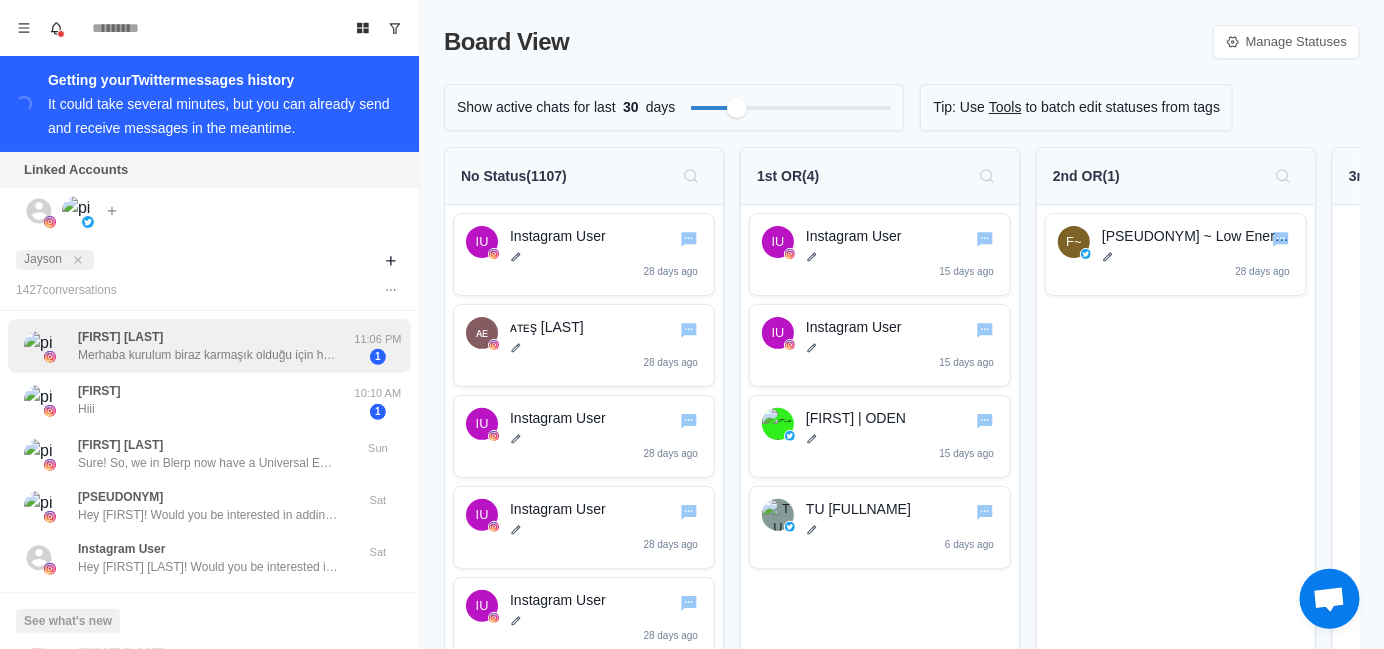 click on "[PSEUDONYM] [PSEUDONYM] Merhaba kurulum biraz karmaşık olduğu için halledemedim yardımcı olabilir misiniz" at bounding box center [208, 346] 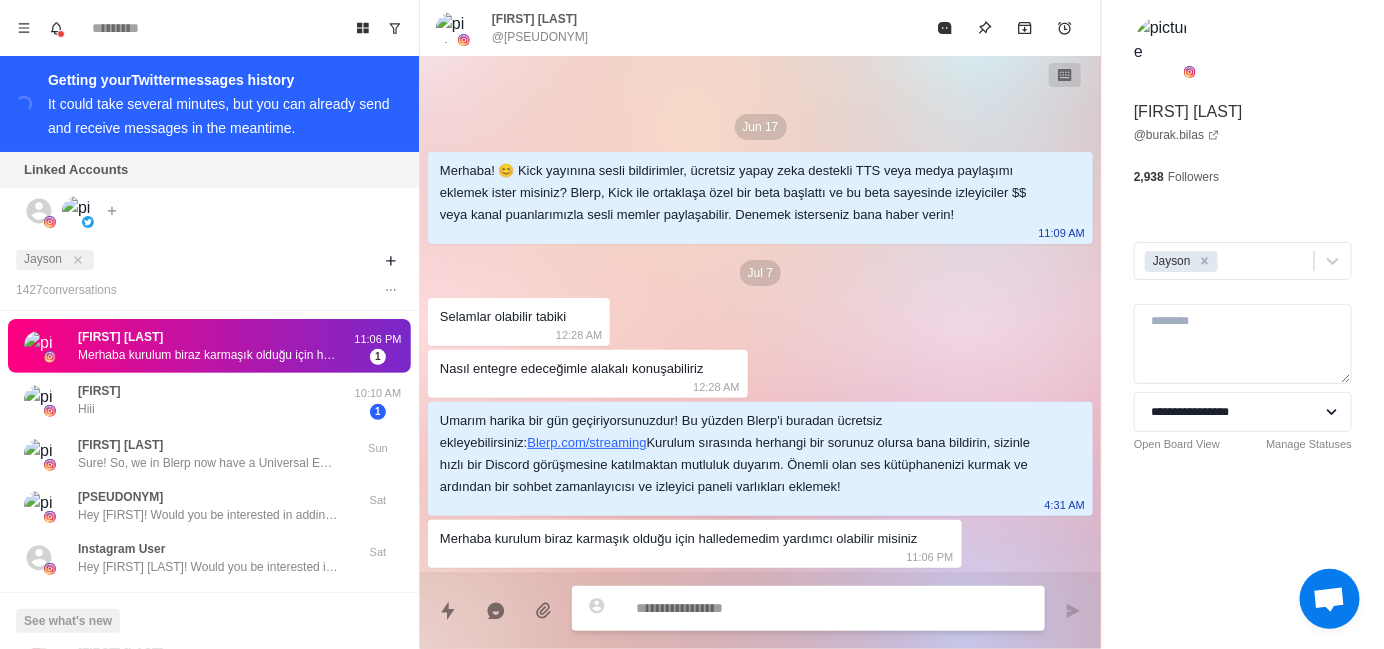 scroll, scrollTop: 13, scrollLeft: 0, axis: vertical 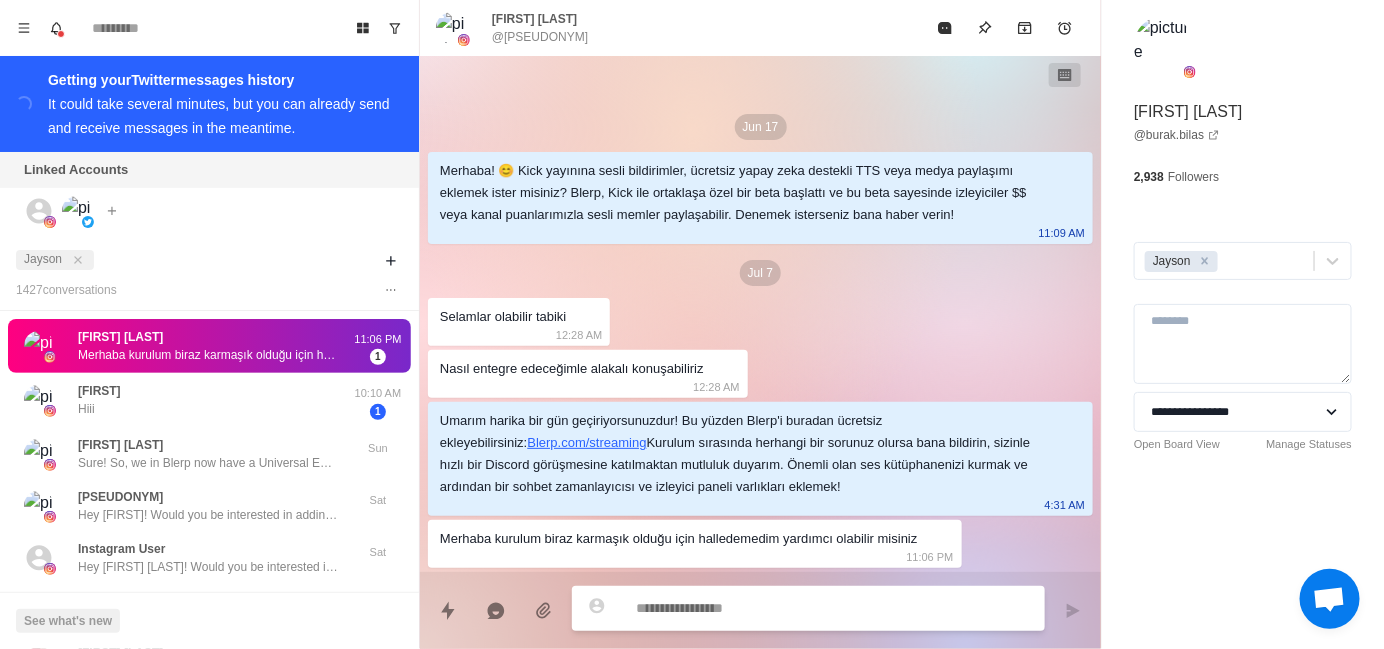 click on "Merhaba kurulum biraz karmaşık olduğu için halledemedim yardımcı olabilir misiniz" at bounding box center [503, 317] 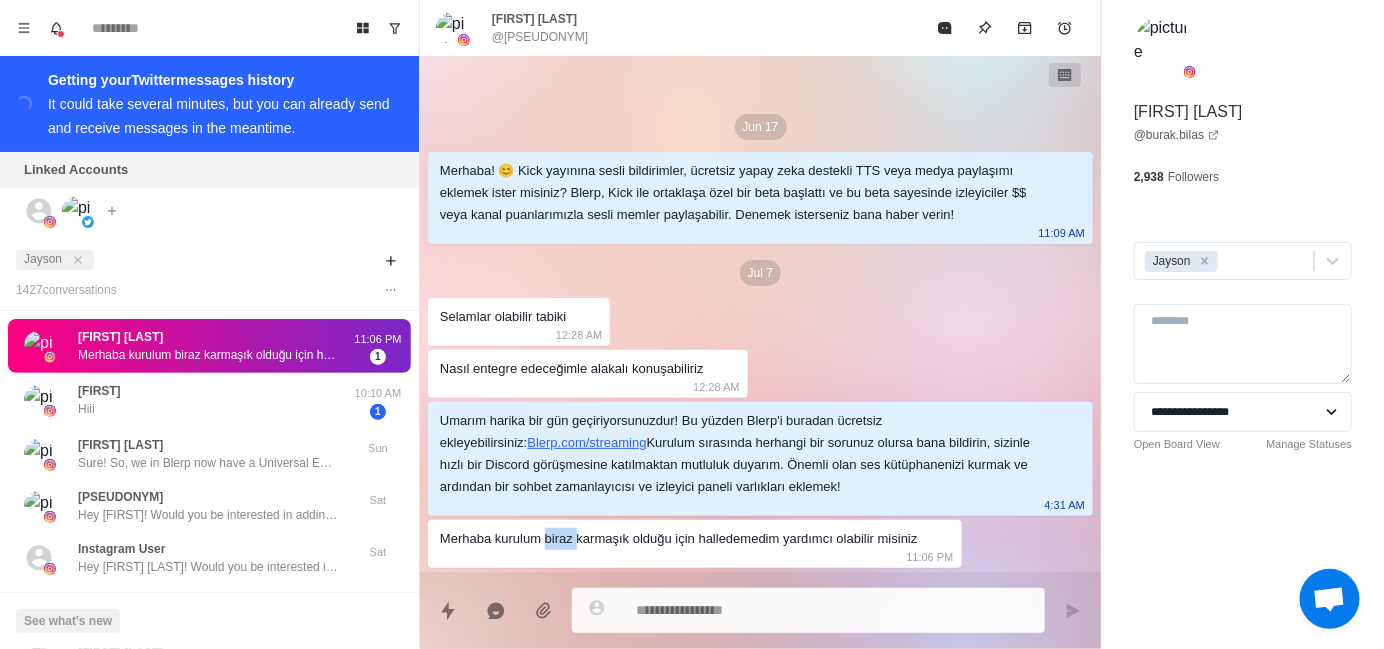 click on "Merhaba kurulum biraz karmaşık olduğu için halledemedim yardımcı olabilir misiniz" at bounding box center [503, 317] 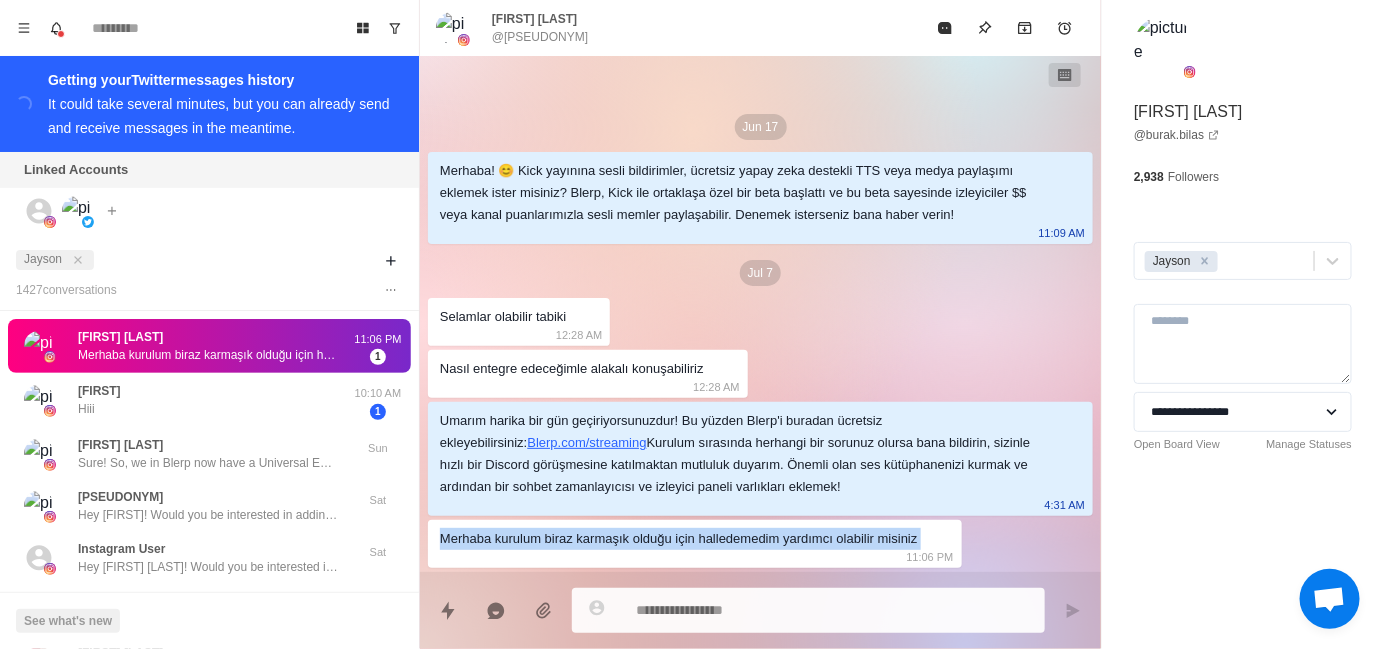 click on "Merhaba kurulum biraz karmaşık olduğu için halledemedim yardımcı olabilir misiniz" at bounding box center [503, 317] 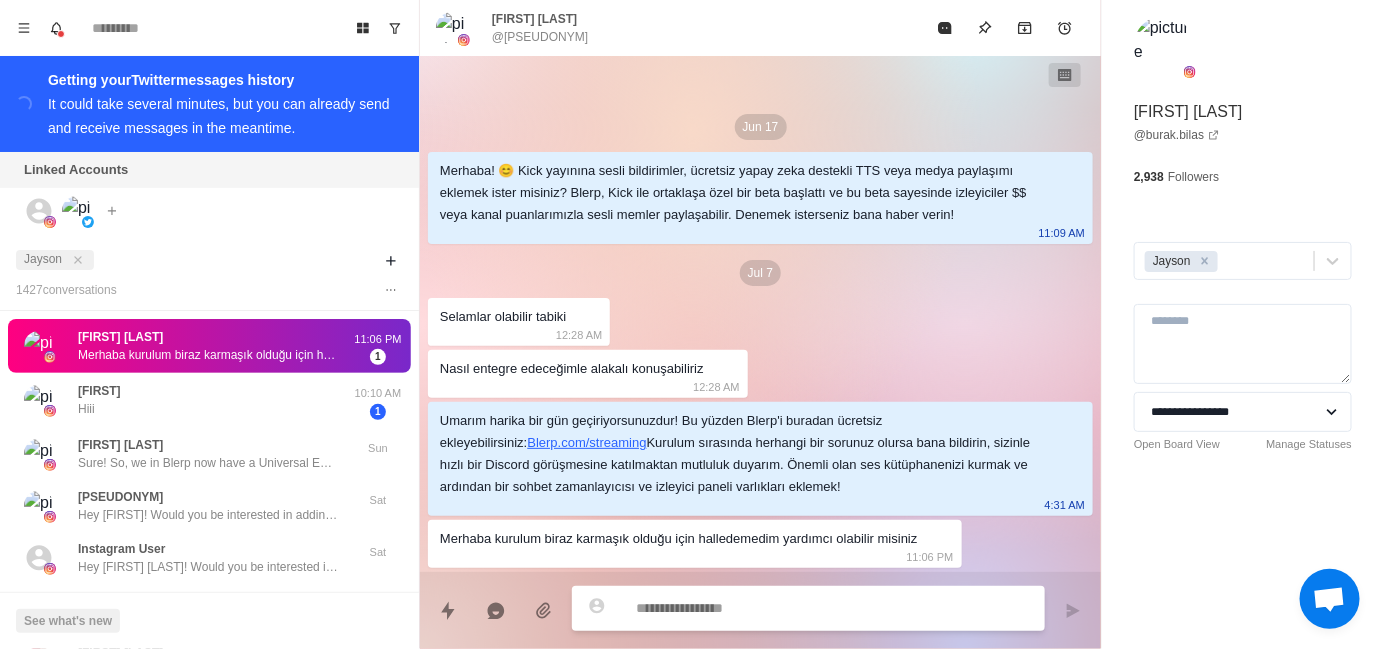 click at bounding box center [832, 608] 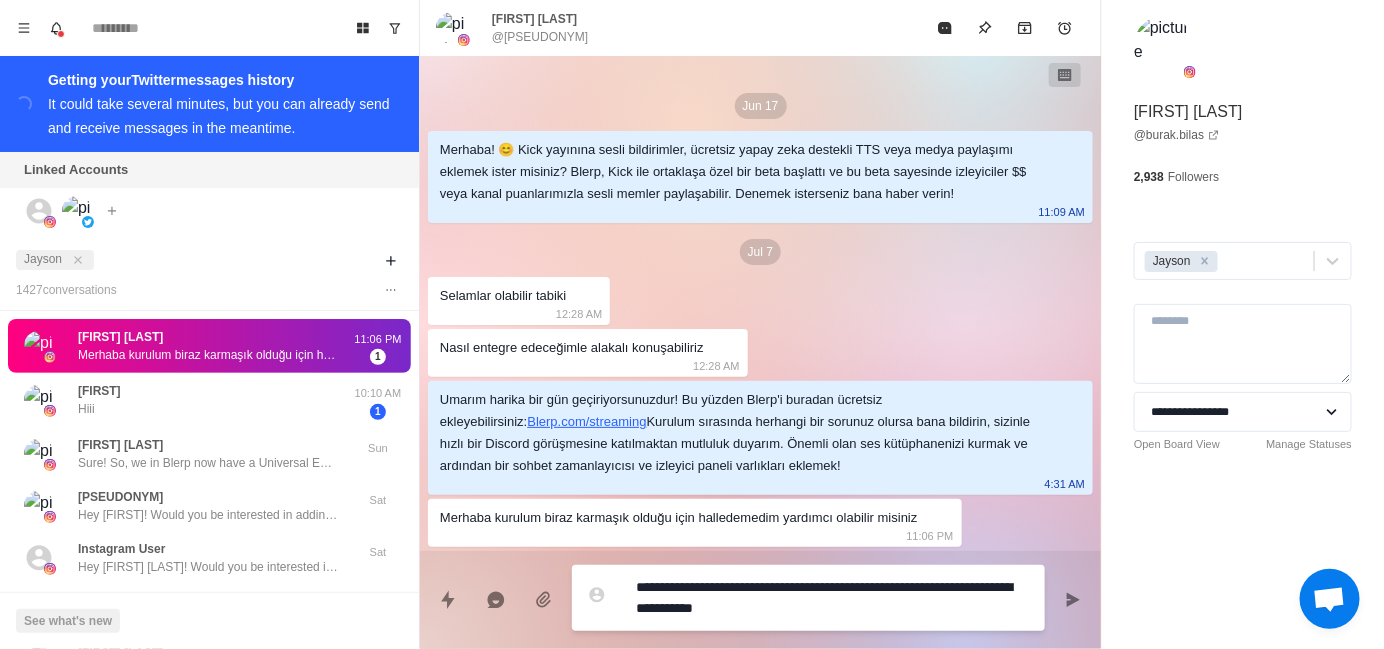 click on "**********" at bounding box center (832, 598) 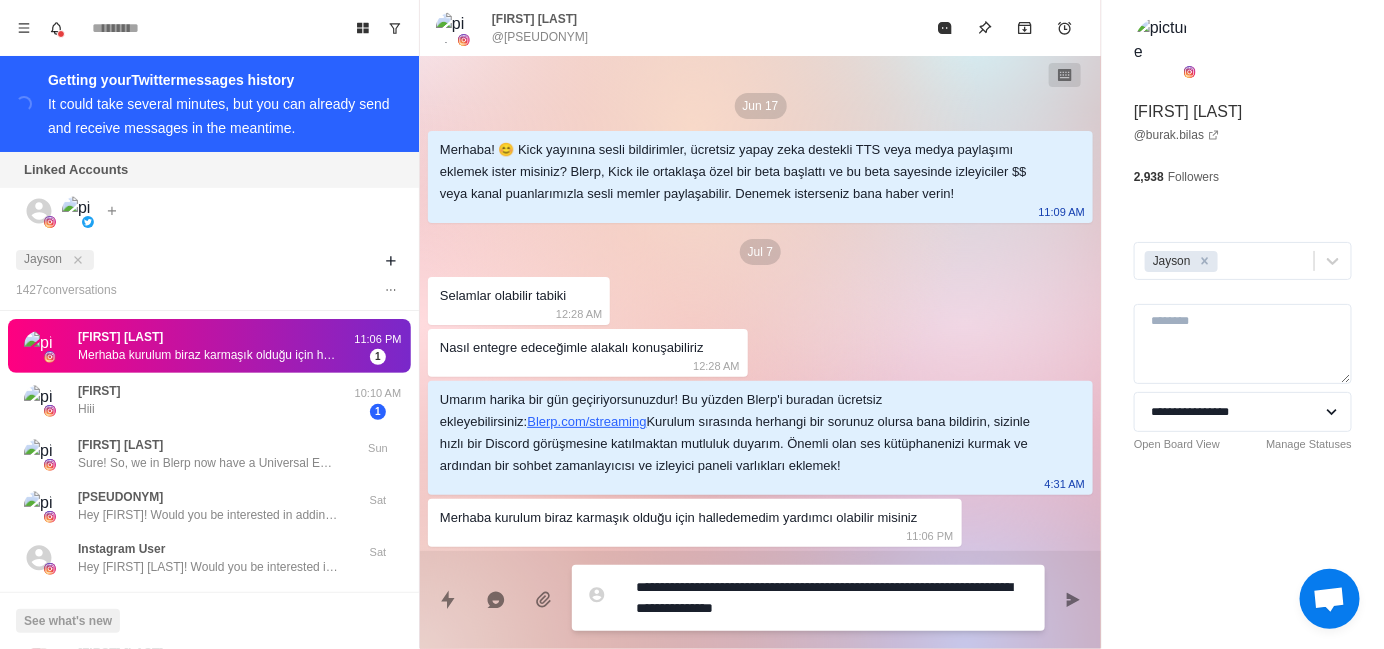 click on "**********" at bounding box center (832, 598) 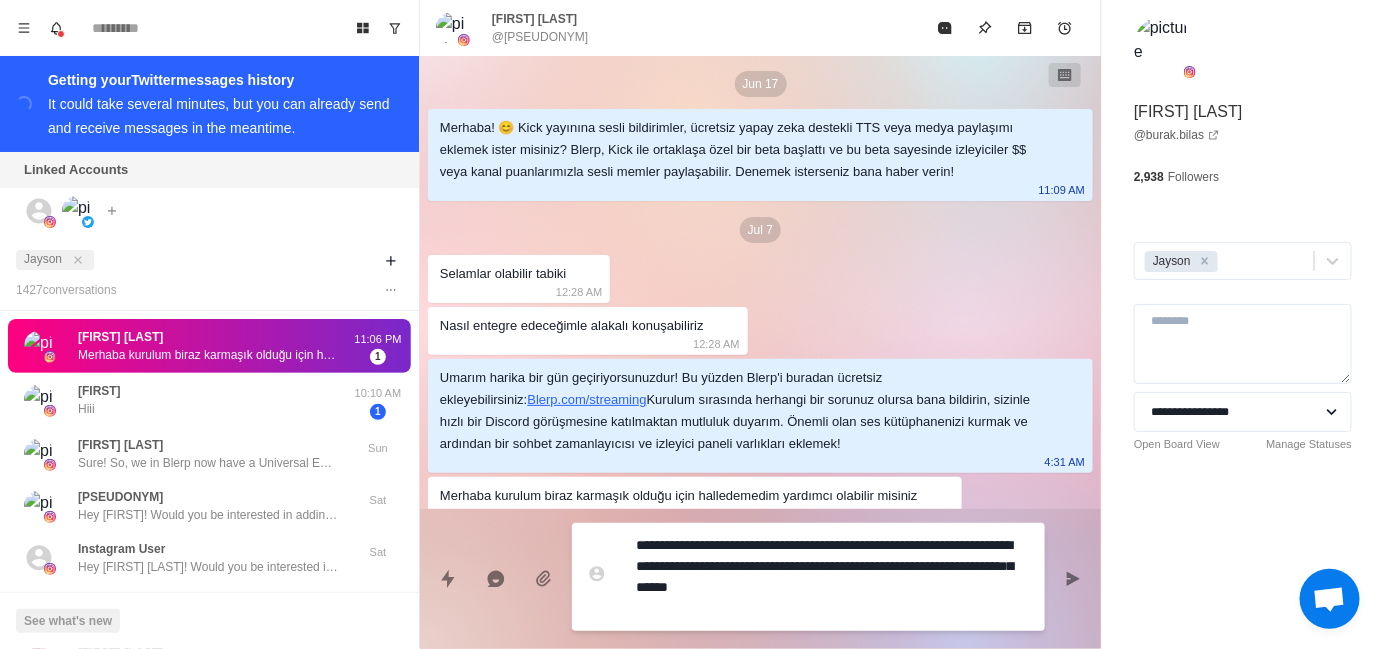 click on "**********" at bounding box center (832, 577) 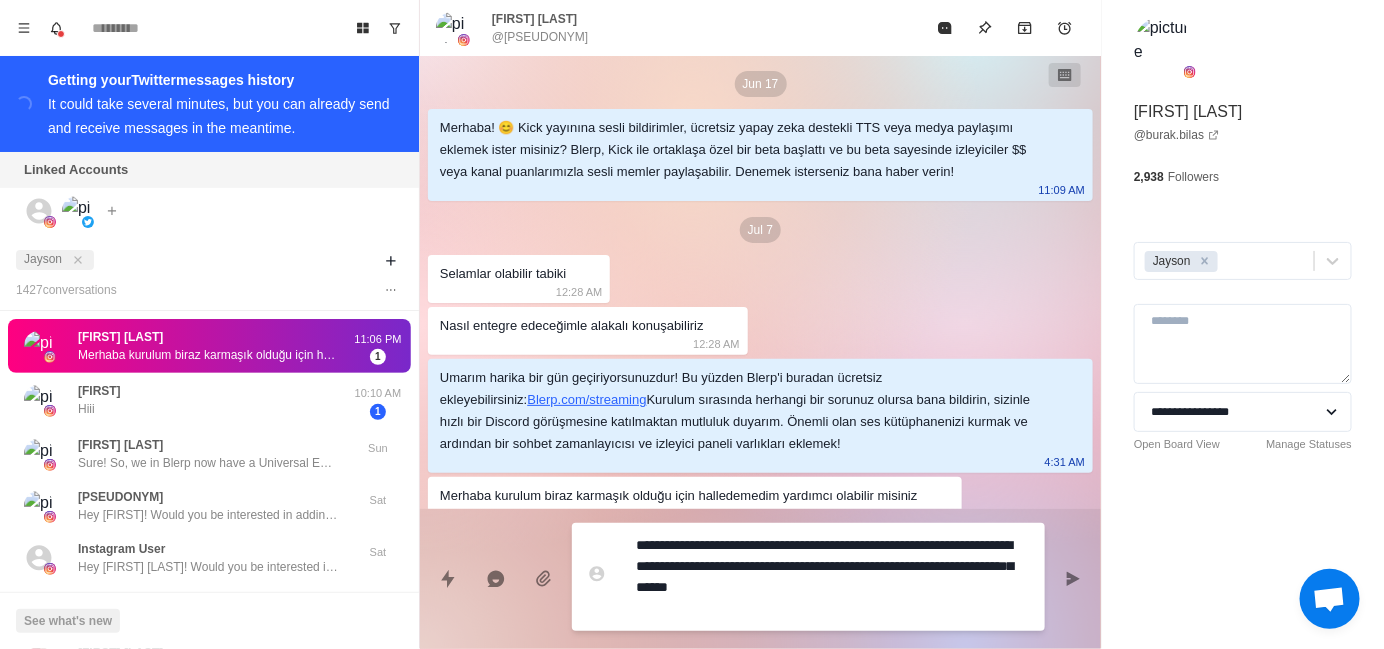 scroll, scrollTop: 76, scrollLeft: 0, axis: vertical 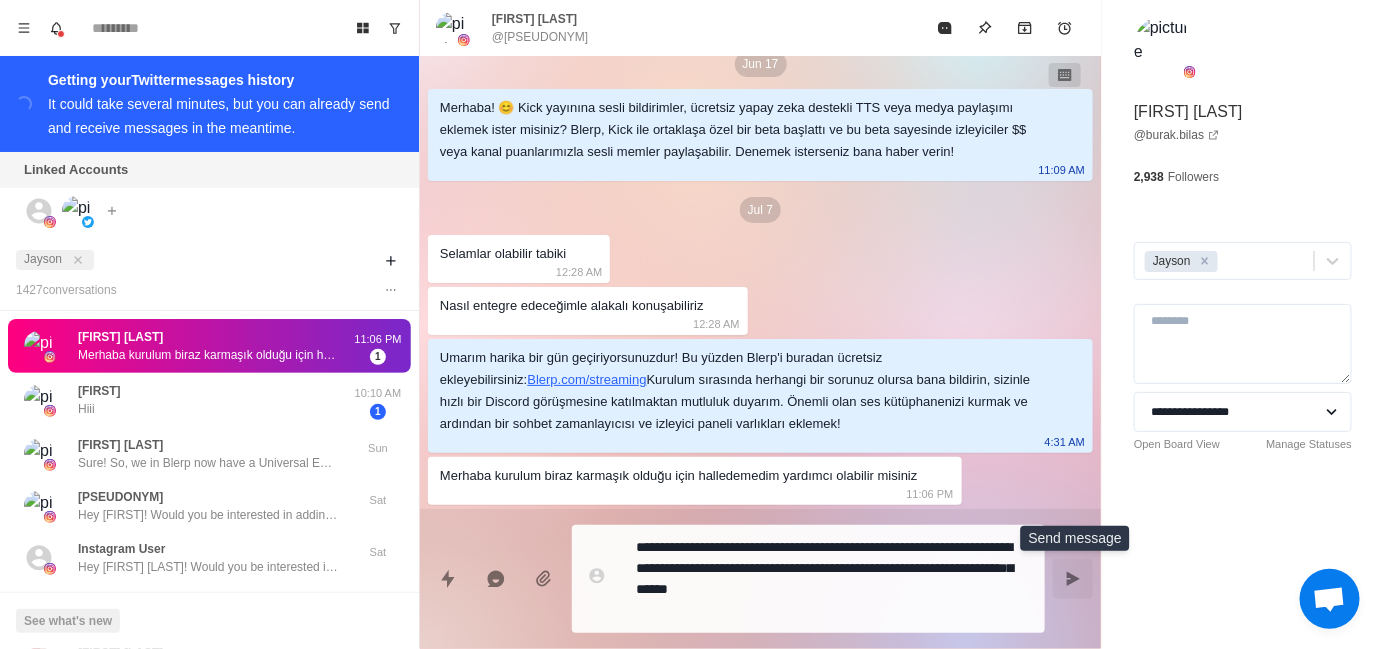 click at bounding box center (1073, 579) 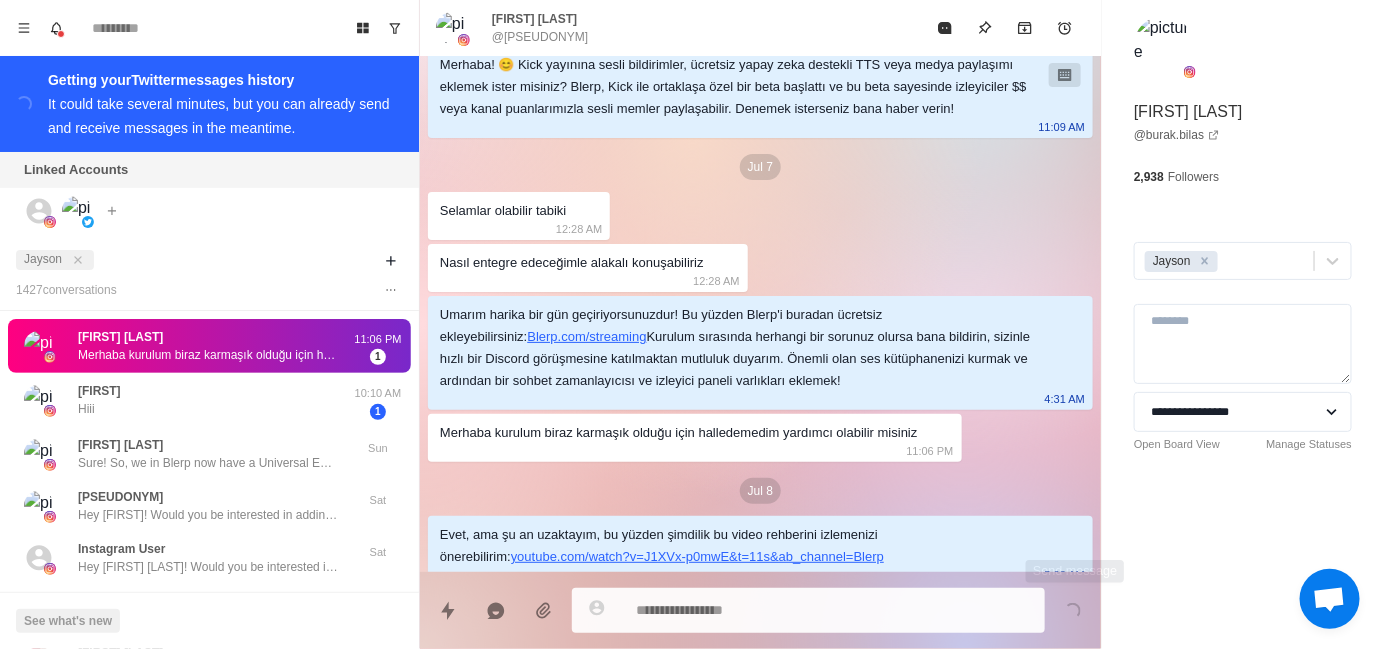 scroll, scrollTop: 137, scrollLeft: 0, axis: vertical 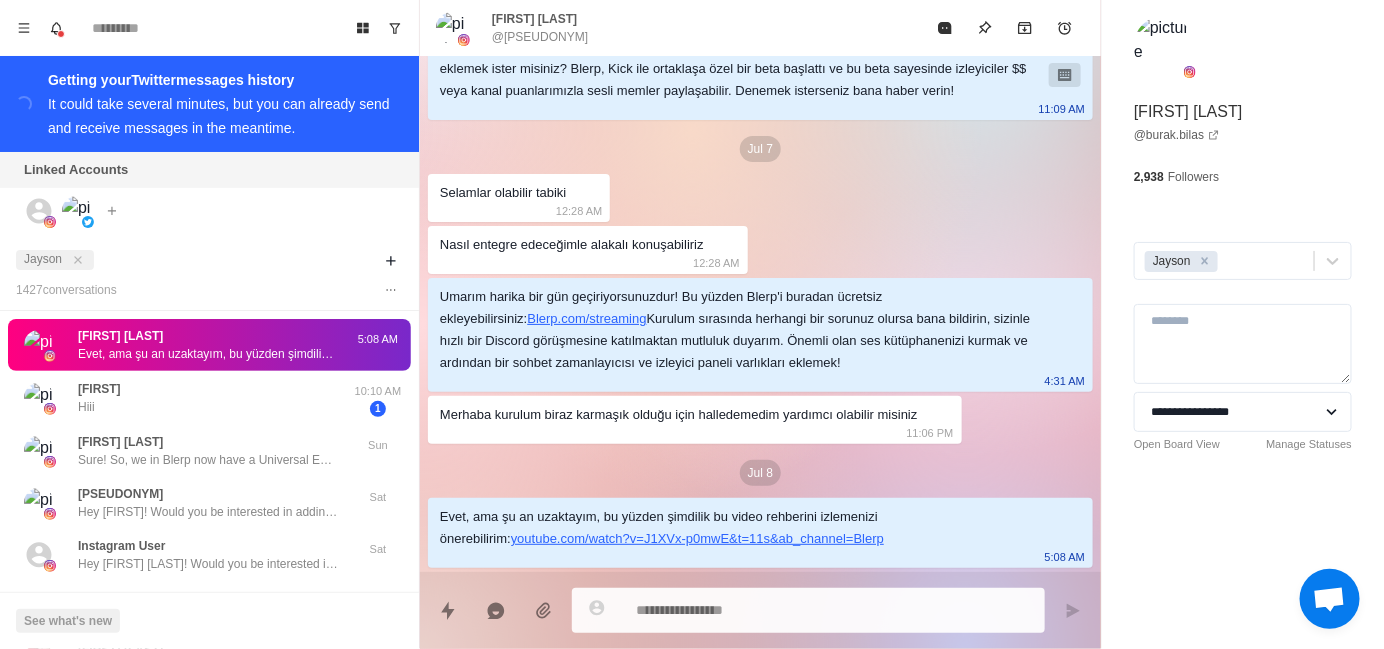 click at bounding box center [832, 610] 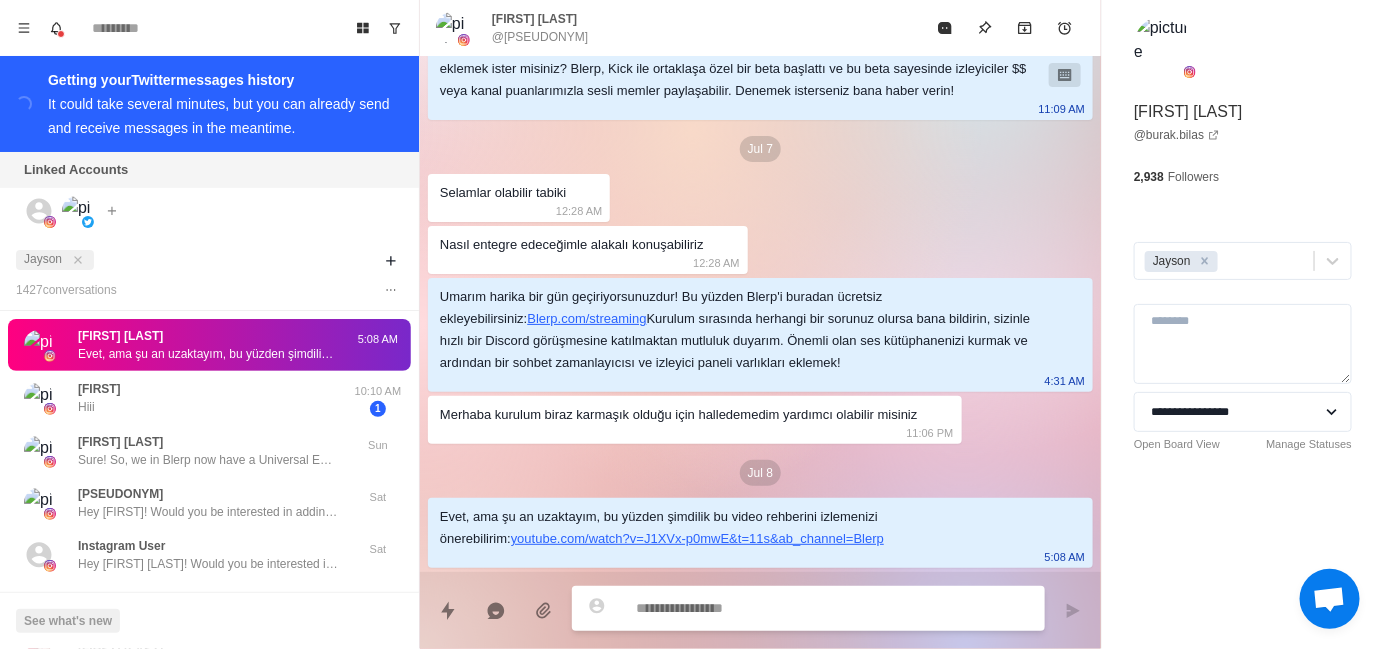 paste on "**********" 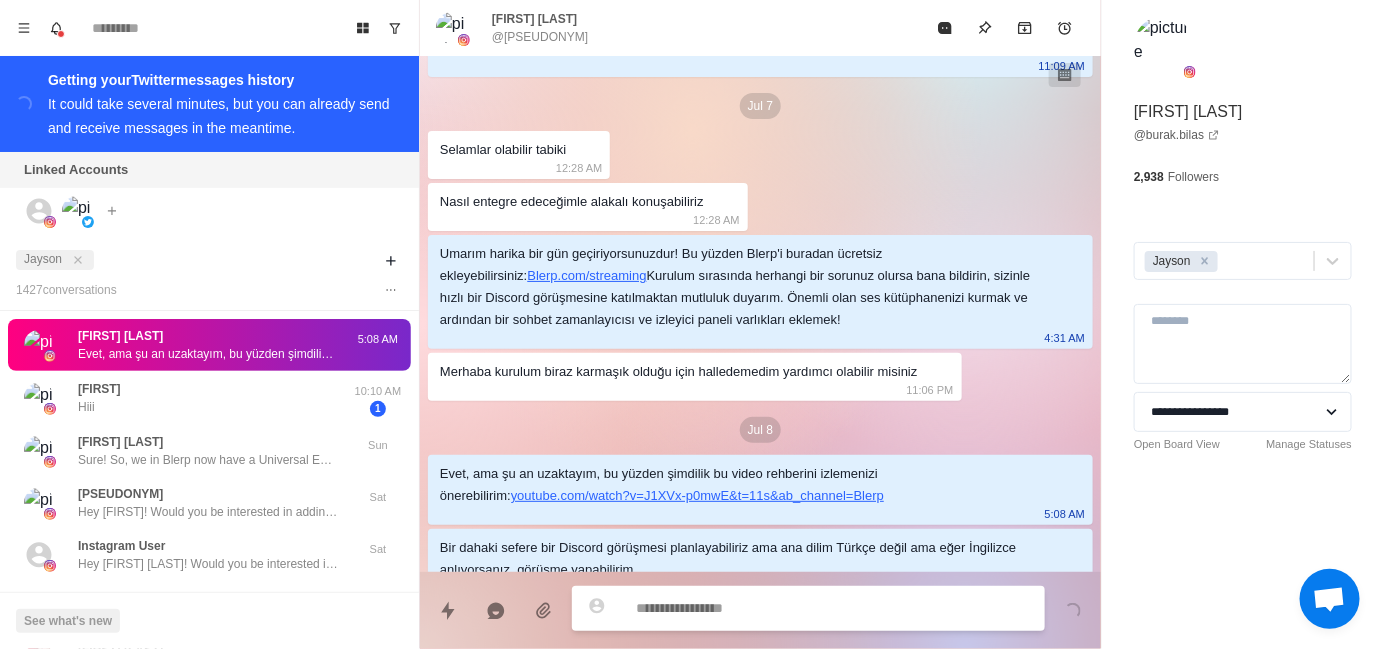 scroll, scrollTop: 211, scrollLeft: 0, axis: vertical 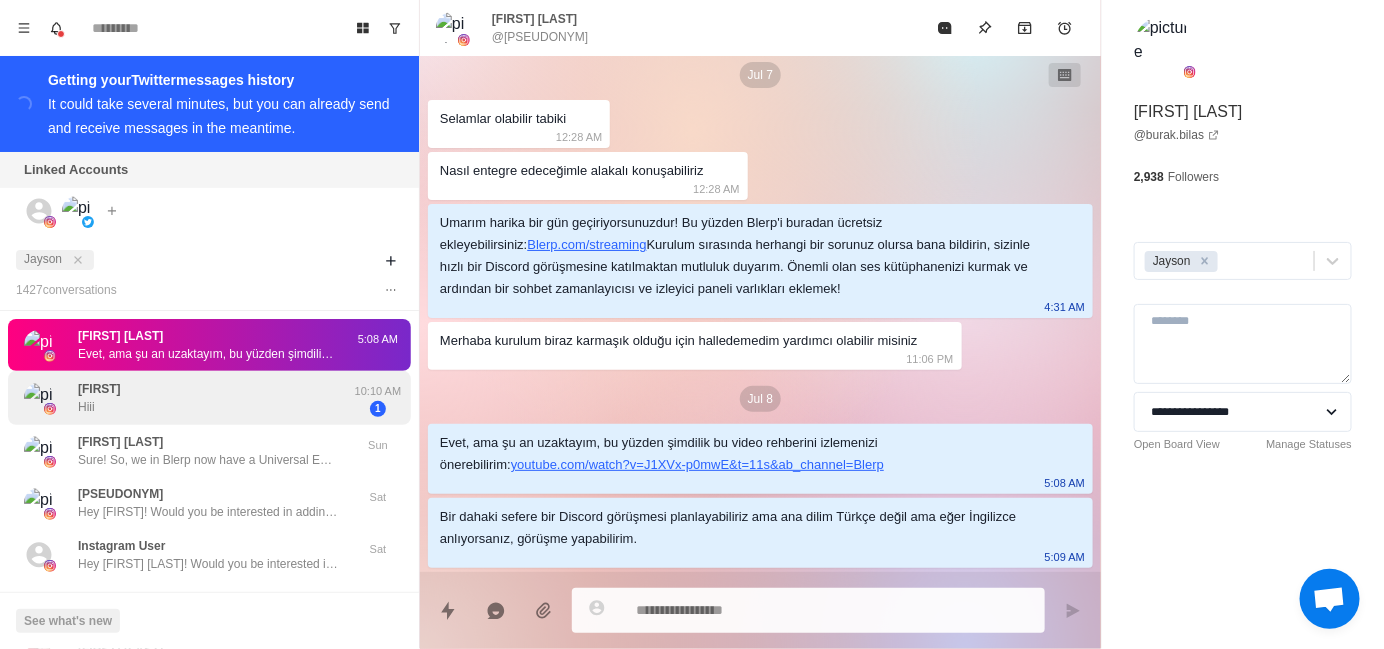 click on "[FIRST] Hiii [TIME]" at bounding box center [209, 398] 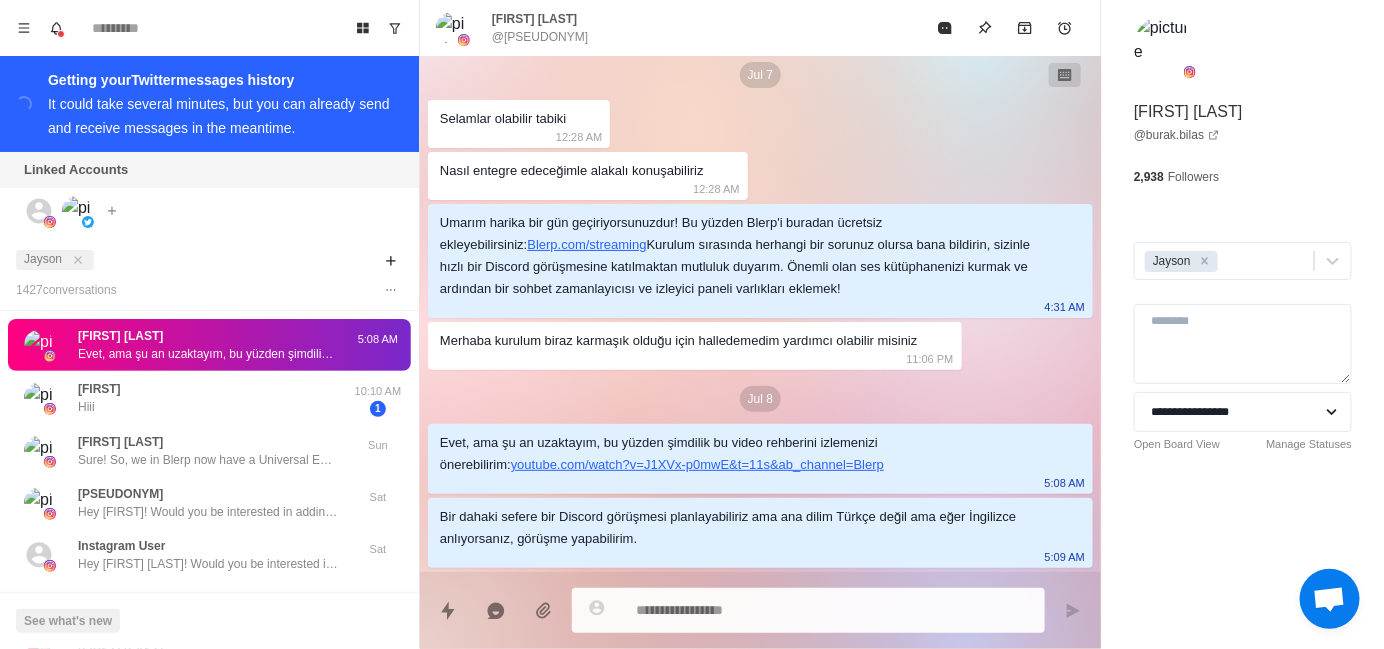 scroll, scrollTop: 0, scrollLeft: 0, axis: both 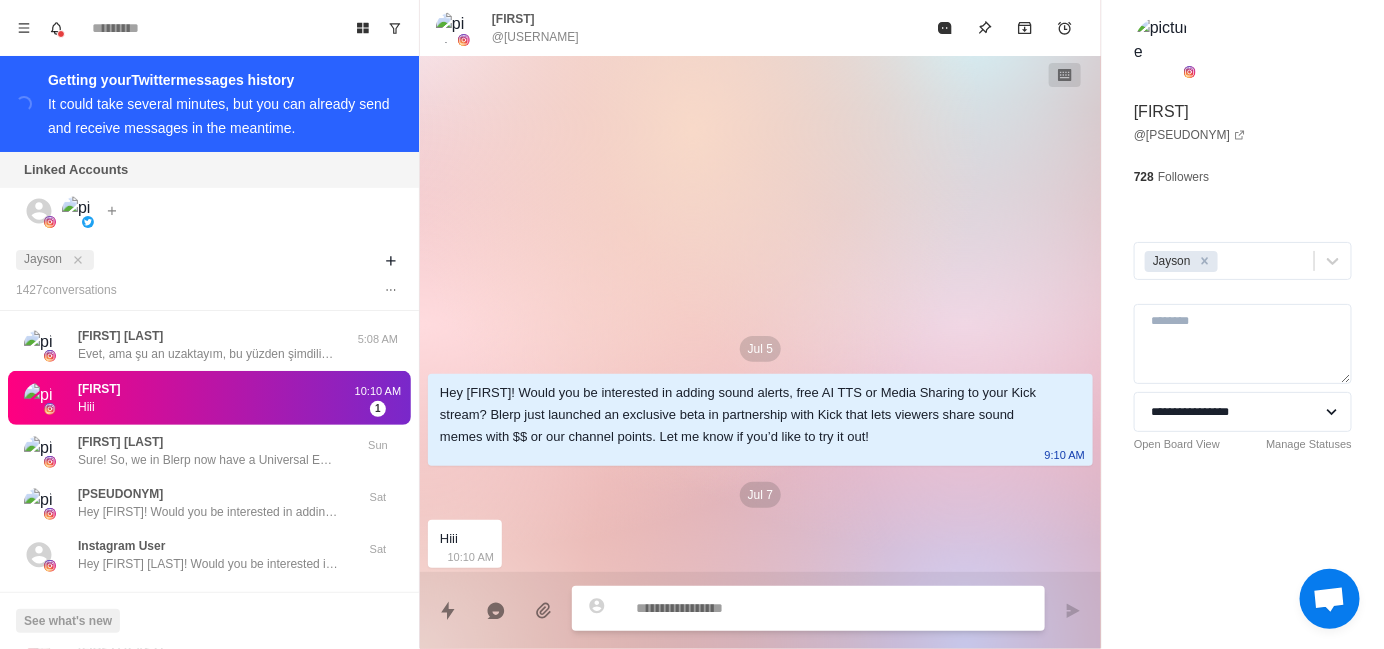 click at bounding box center (832, 608) 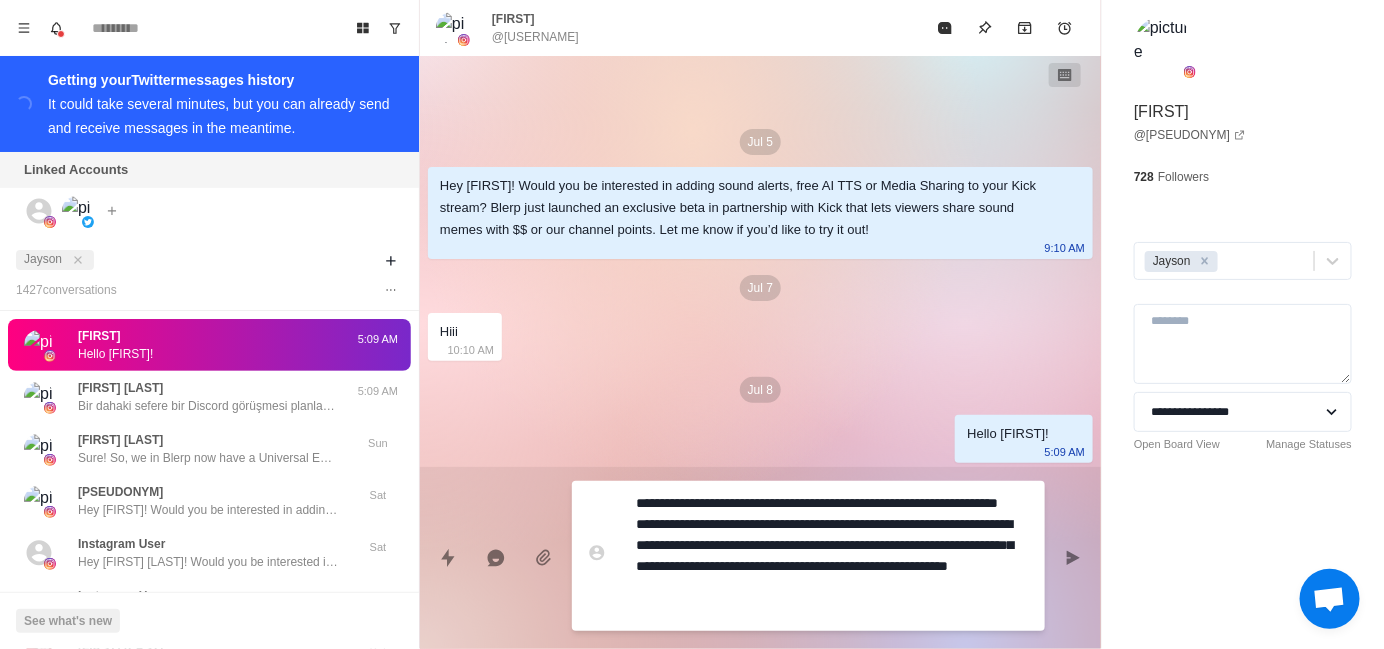 drag, startPoint x: 724, startPoint y: 503, endPoint x: 622, endPoint y: 504, distance: 102.0049 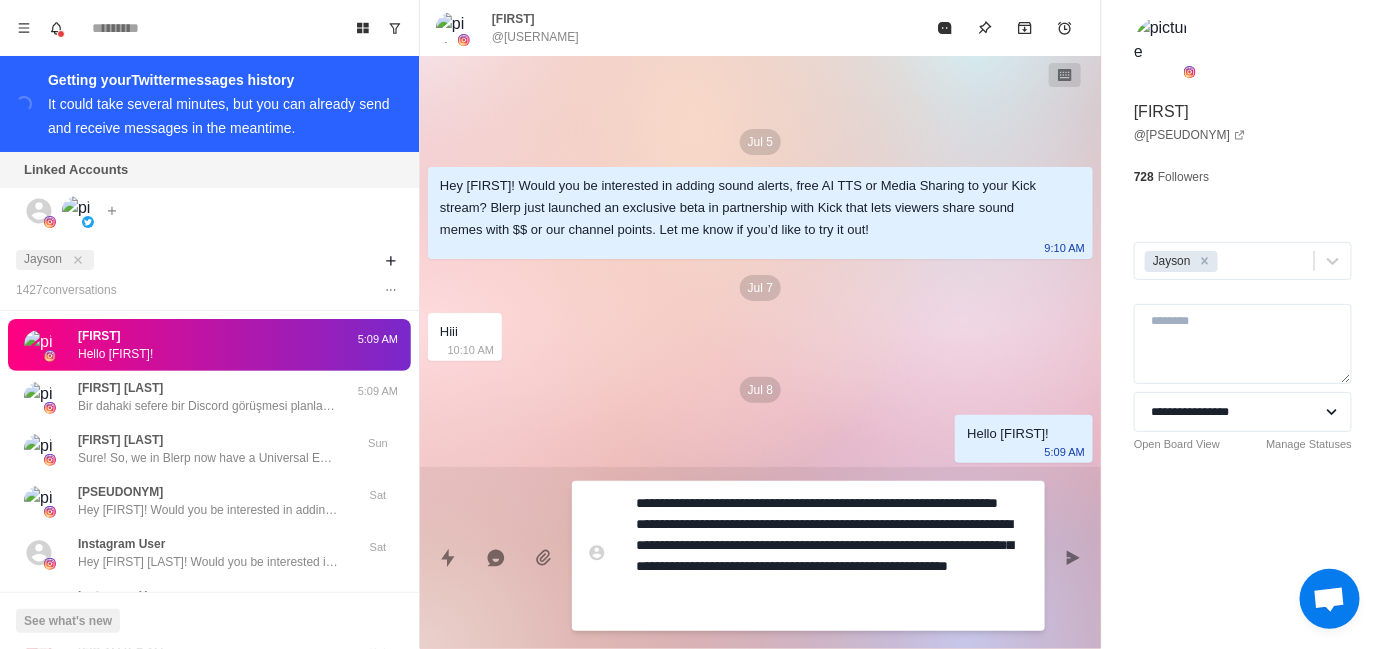click on "**********" at bounding box center (808, 556) 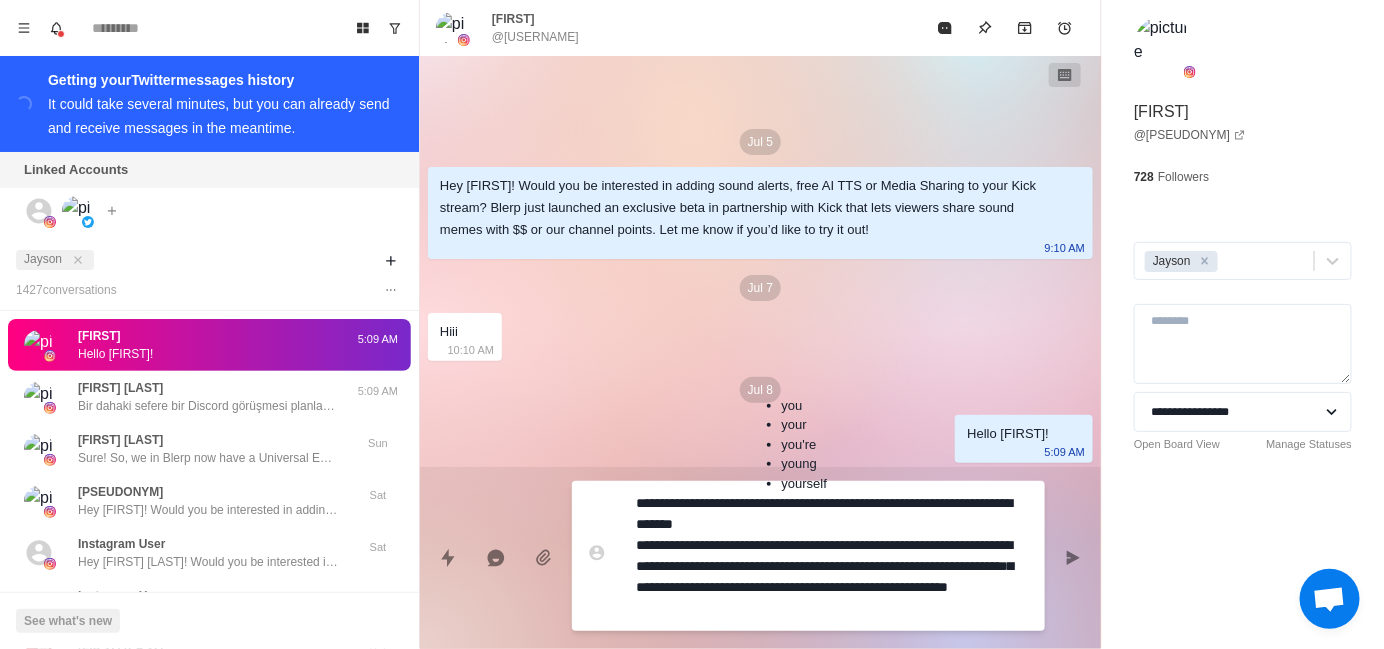 click on "**********" at bounding box center (832, 556) 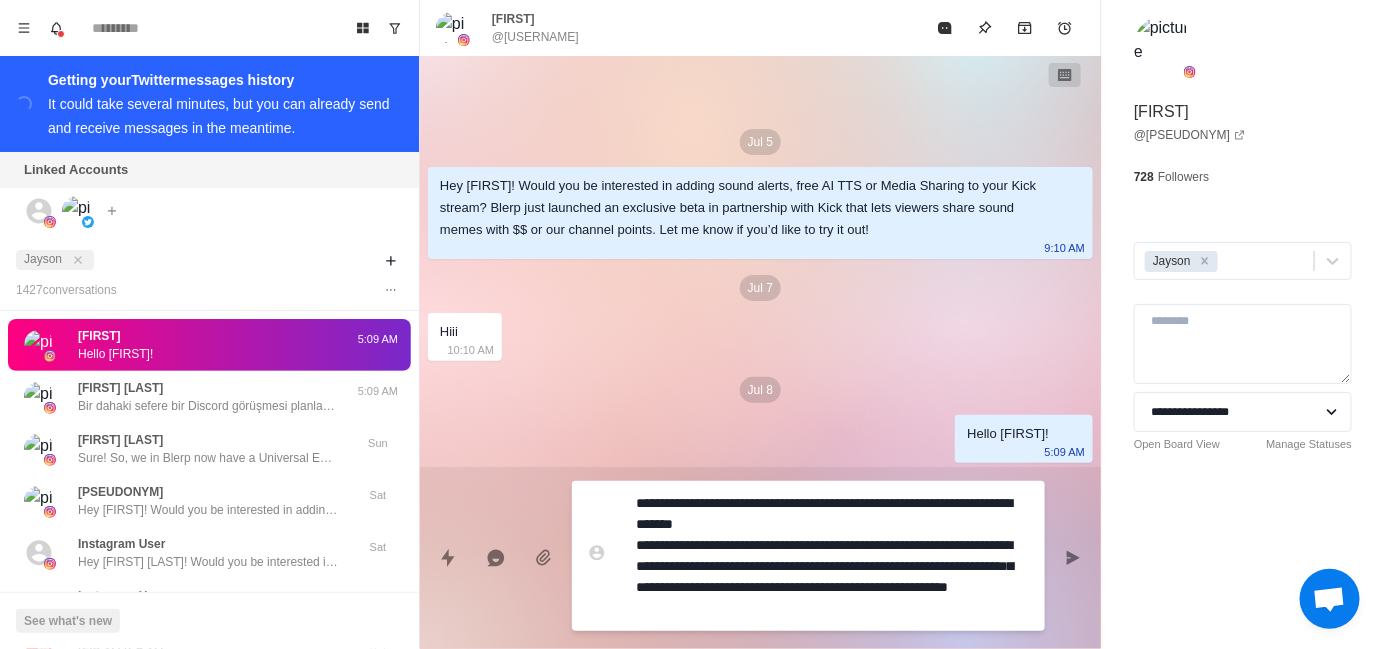 click on "**********" at bounding box center [832, 556] 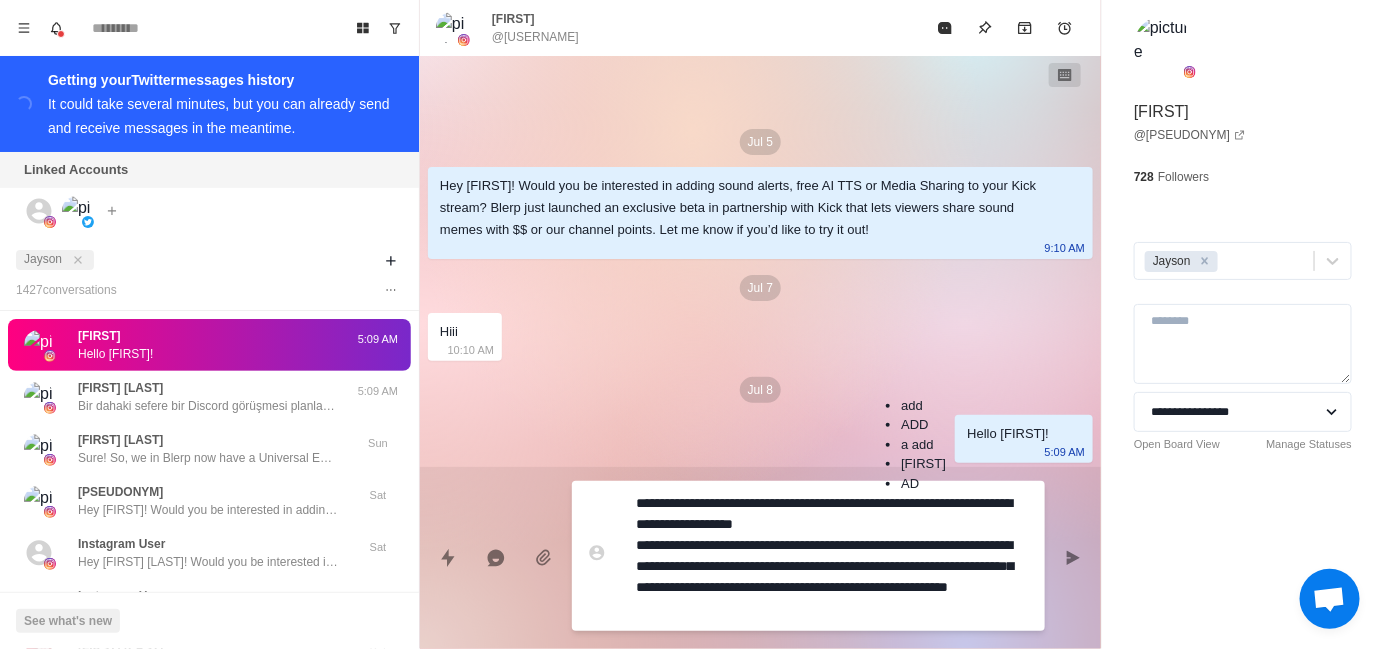 type on "**********" 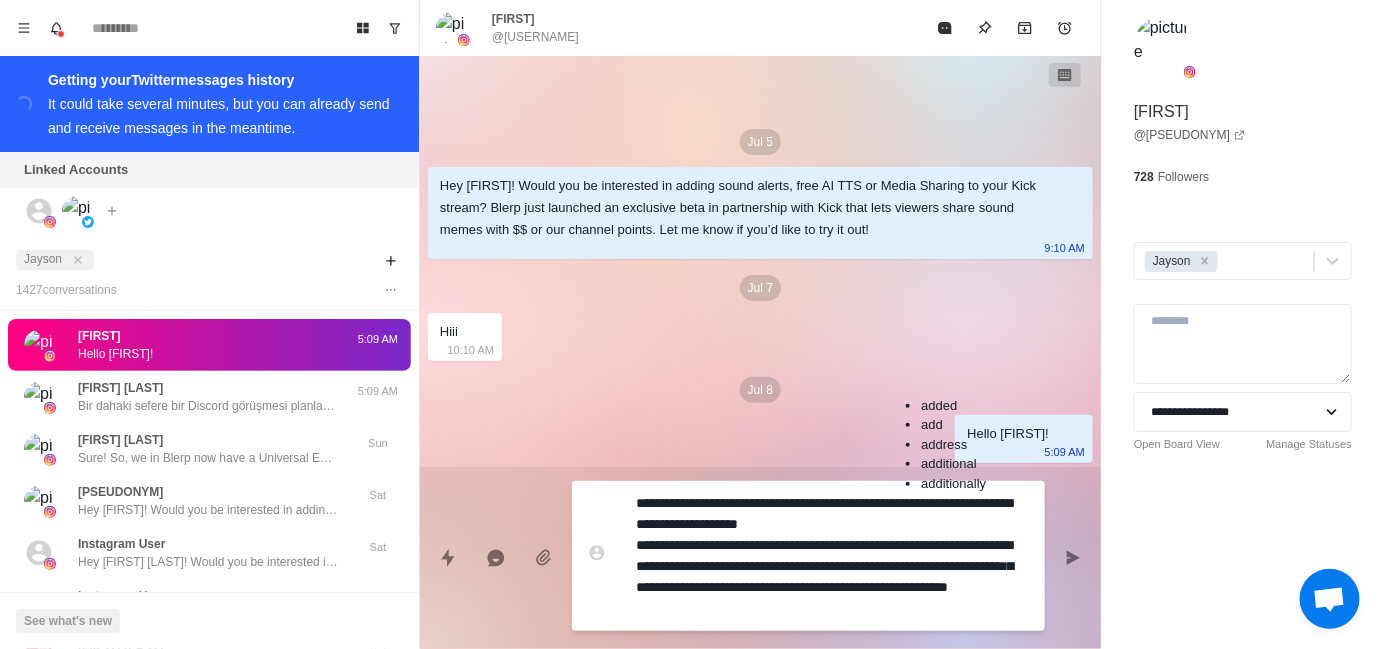 click on "**********" at bounding box center [832, 556] 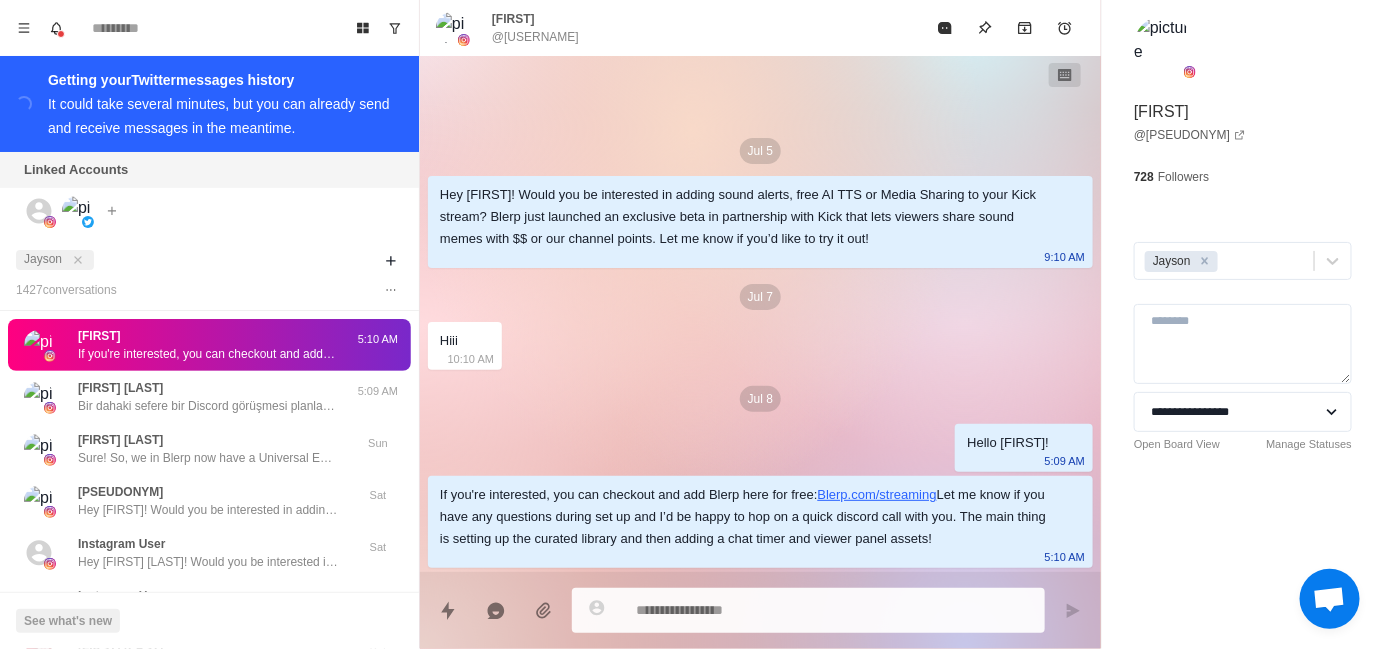 click on "Jul 8" at bounding box center [760, 399] 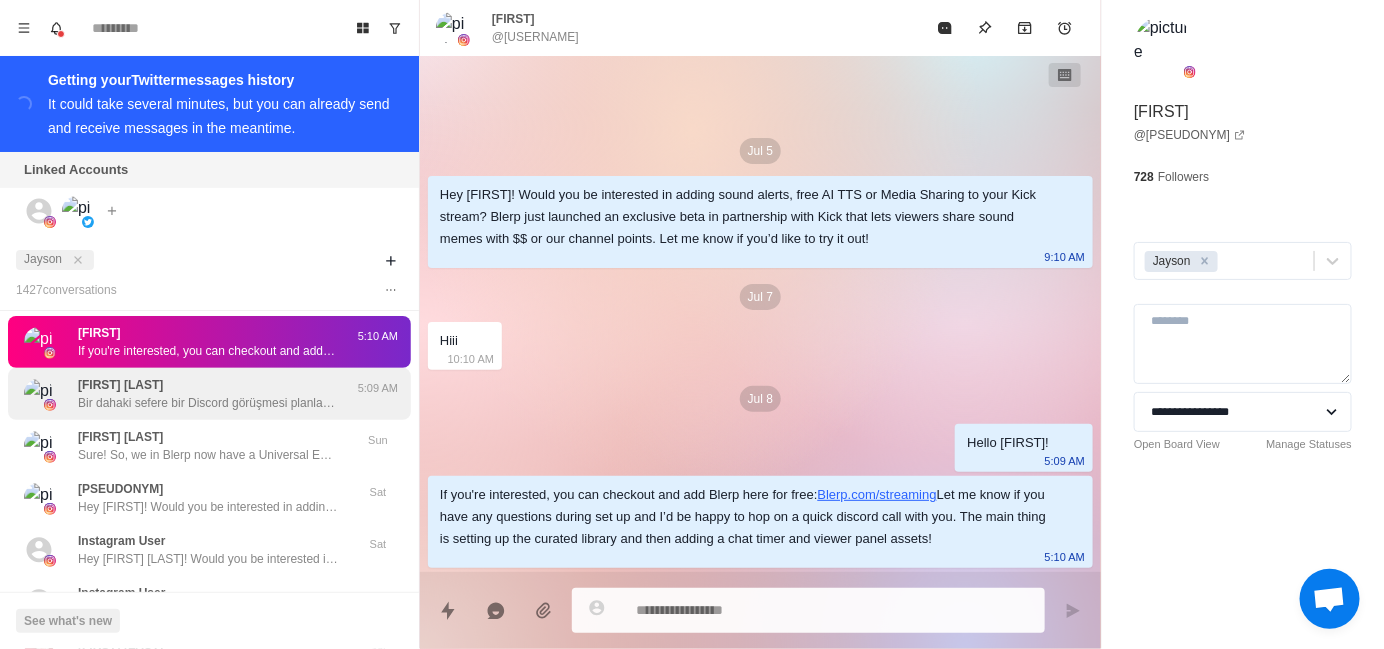 scroll, scrollTop: 0, scrollLeft: 0, axis: both 